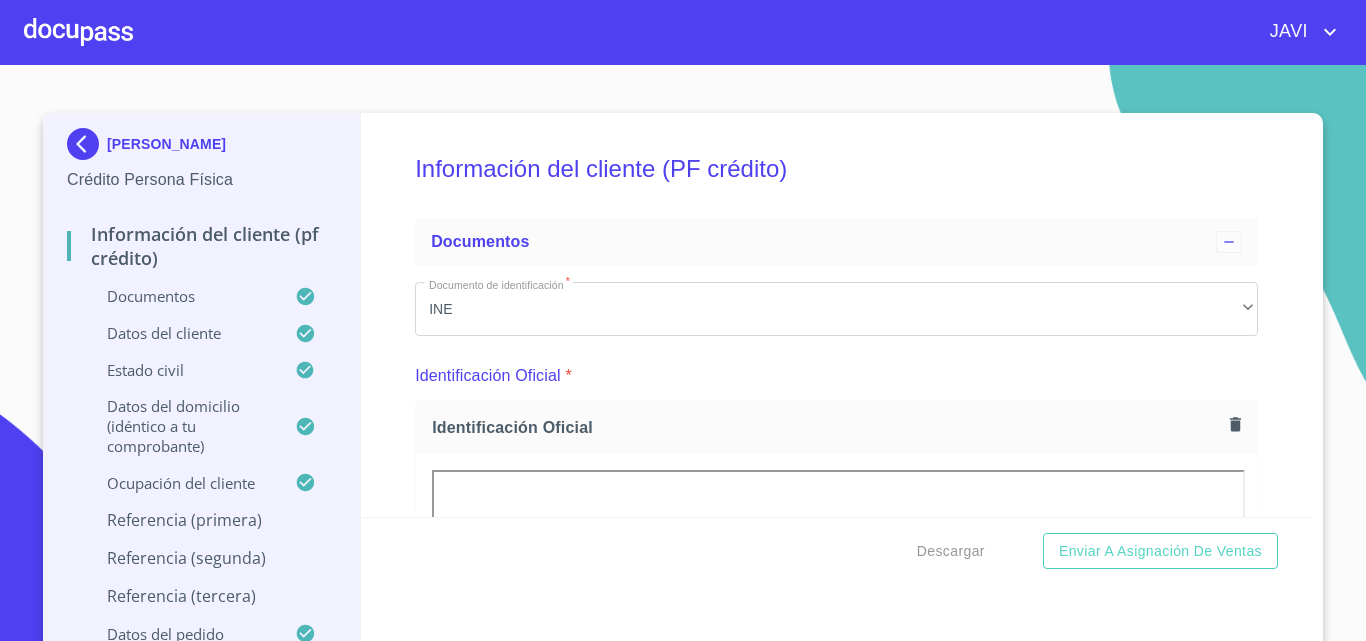 scroll, scrollTop: 0, scrollLeft: 0, axis: both 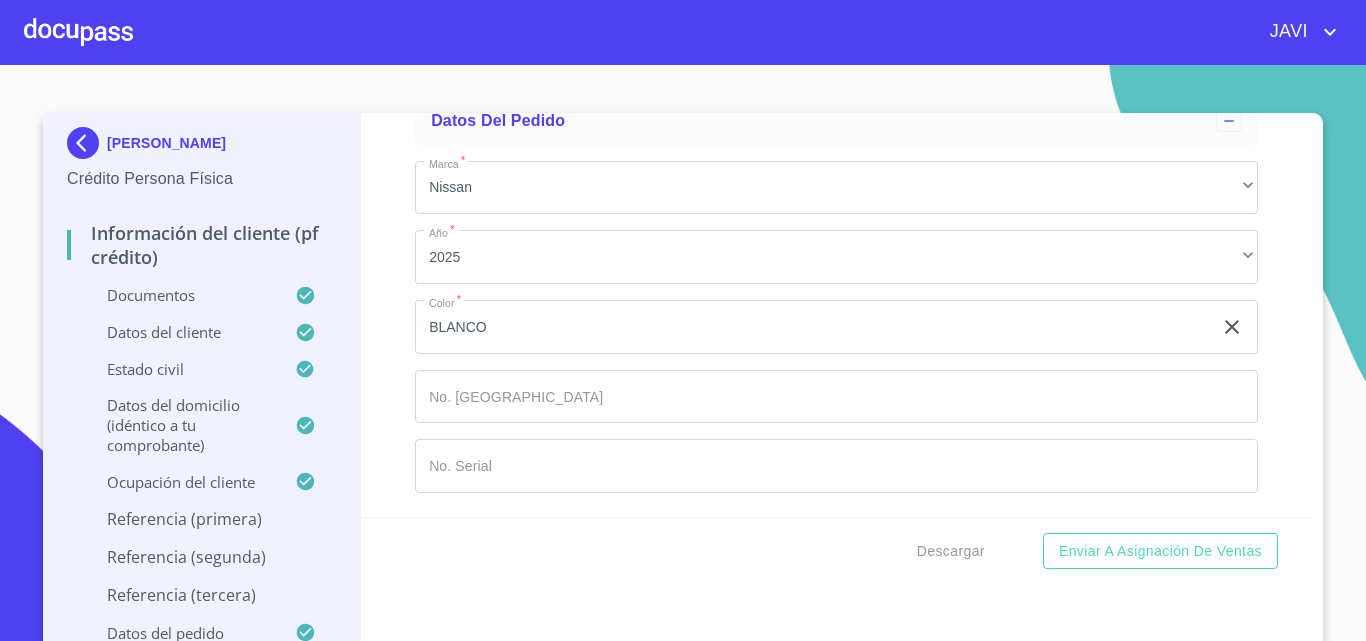 click on "Documento de identificación   *" at bounding box center [813, -5596] 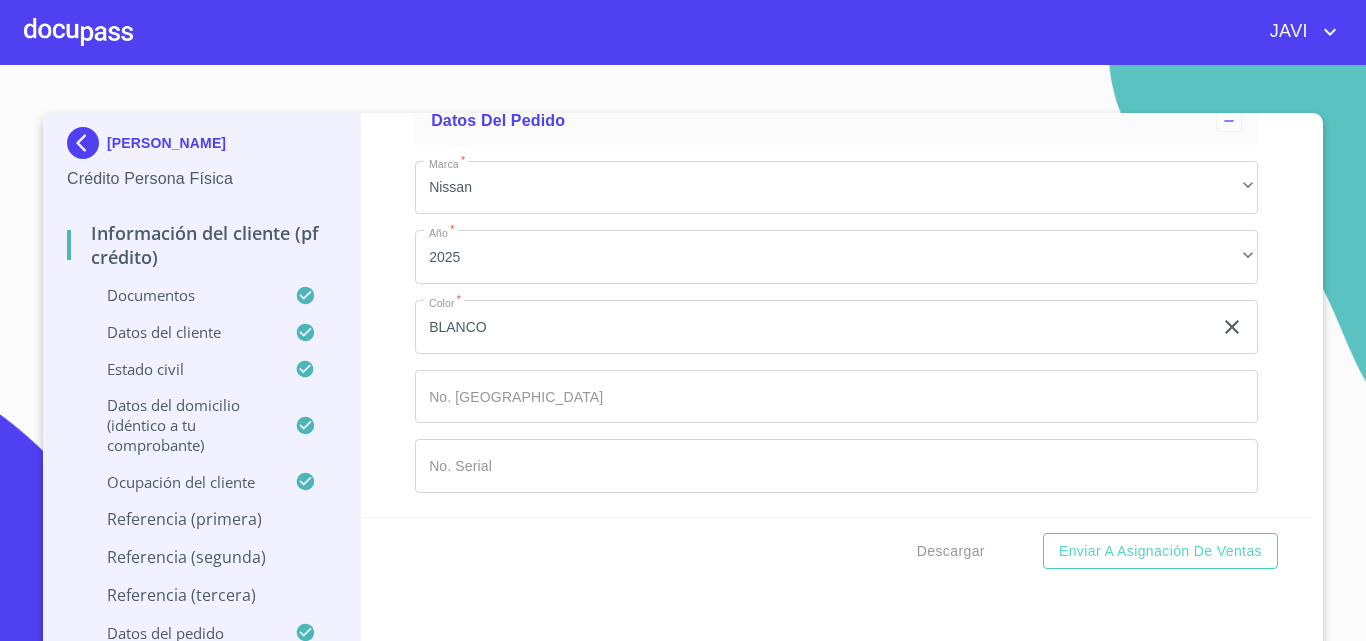 type on "[PERSON_NAME]" 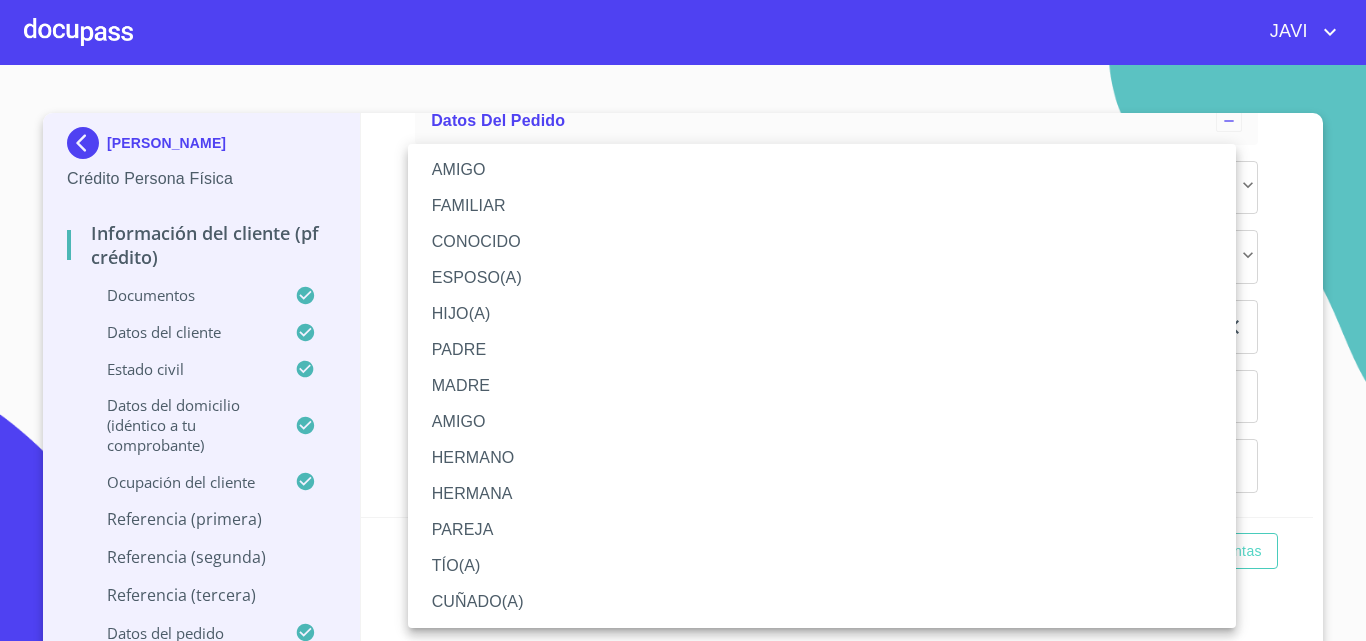 drag, startPoint x: 501, startPoint y: 454, endPoint x: 394, endPoint y: 435, distance: 108.67382 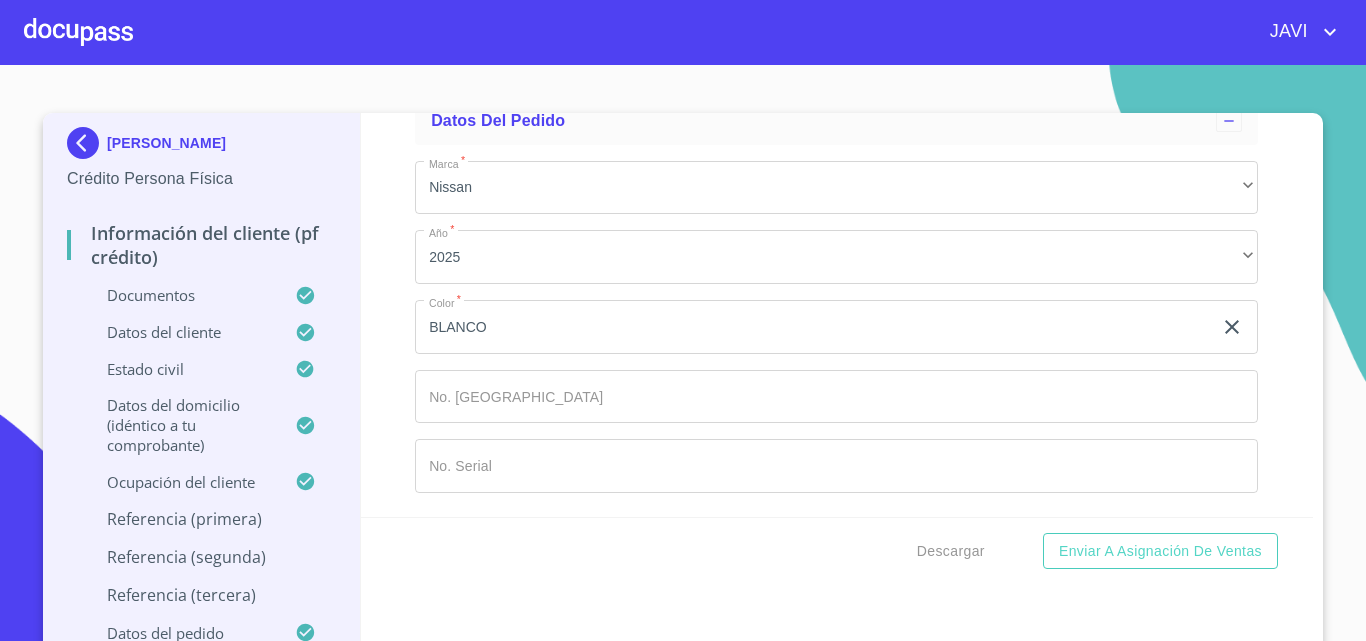 scroll, scrollTop: 10683, scrollLeft: 0, axis: vertical 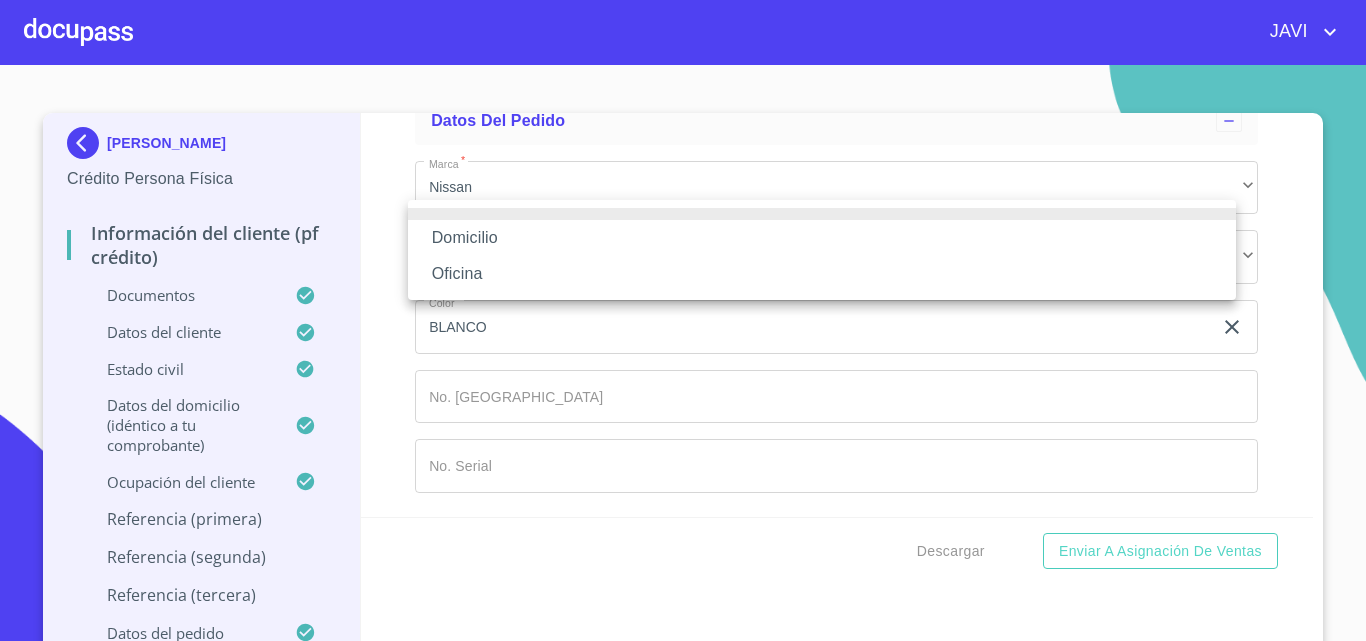 click on "Oficina" at bounding box center (822, 274) 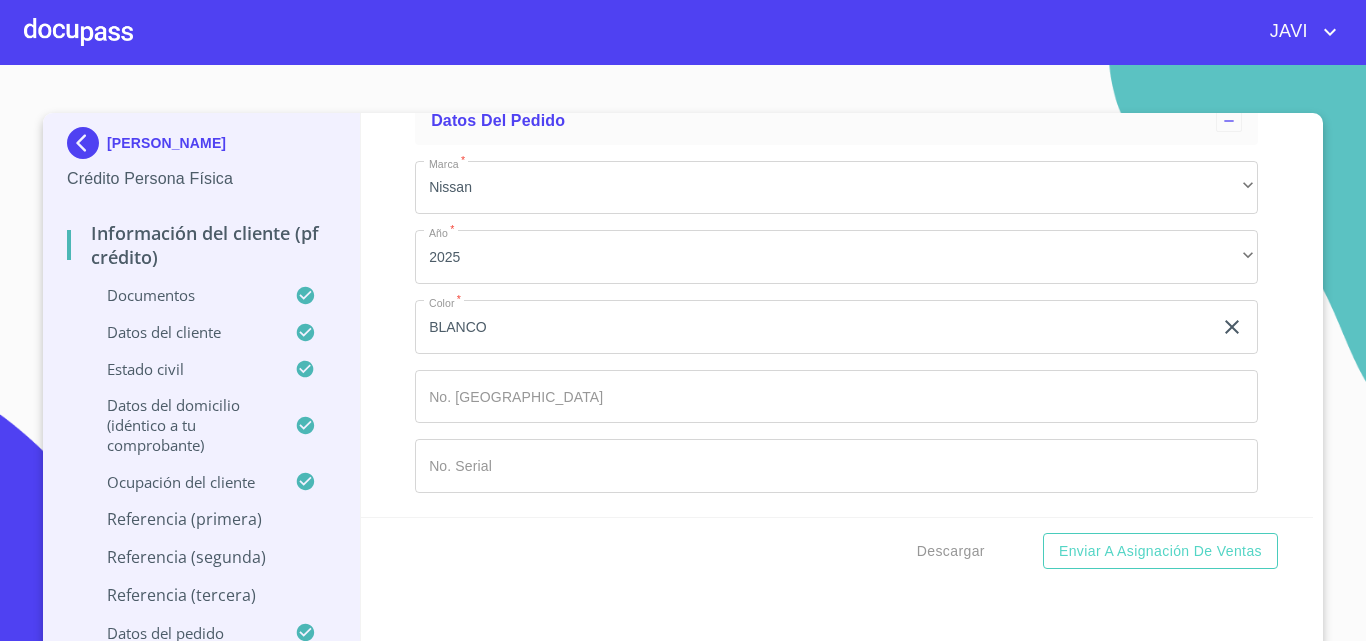 click on "Documento de identificación   *" 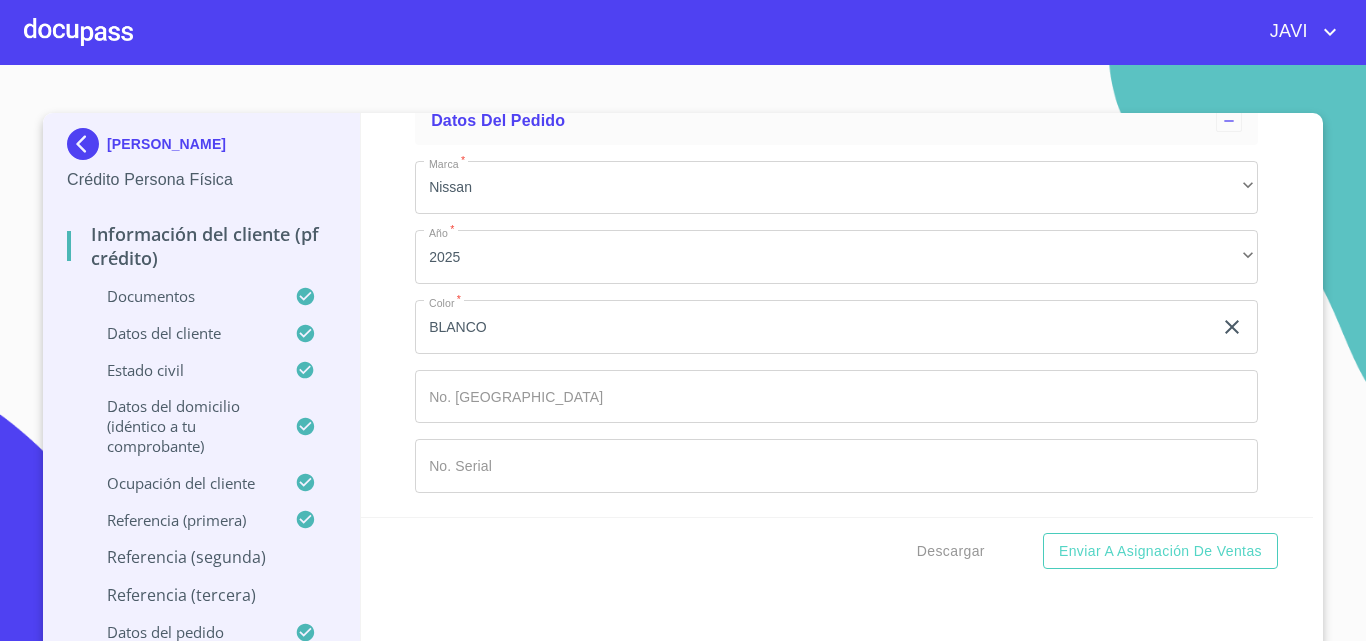 scroll, scrollTop: 0, scrollLeft: 0, axis: both 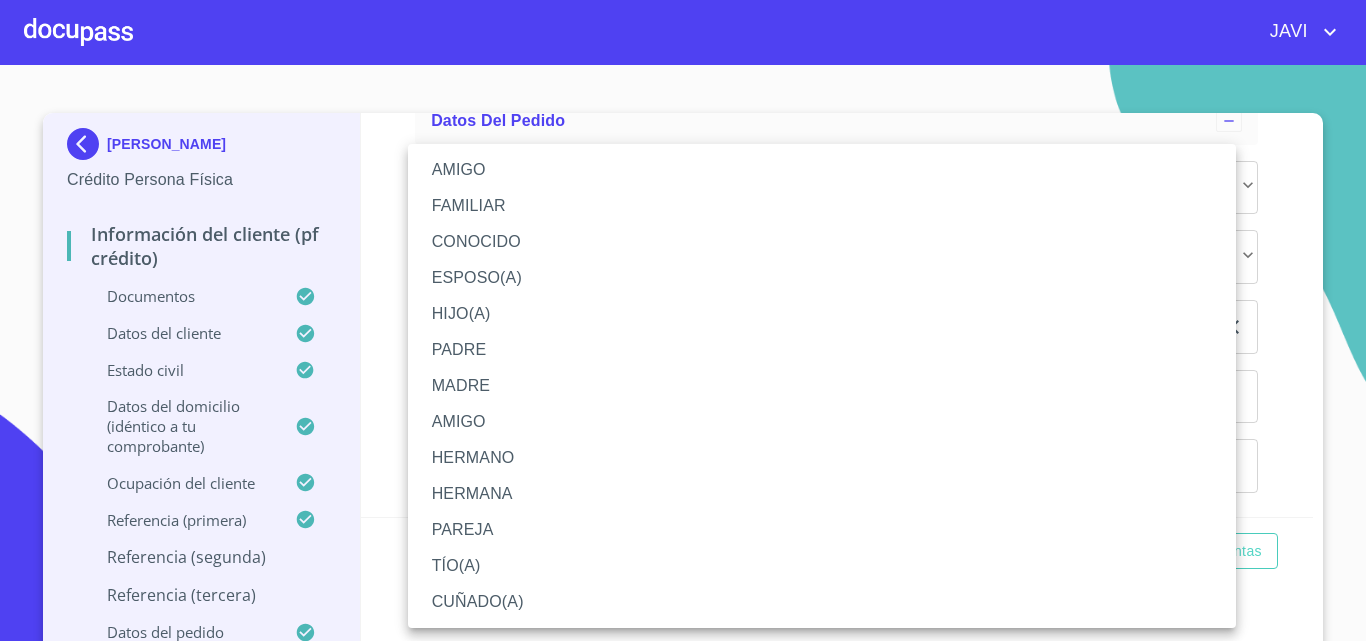 drag, startPoint x: 482, startPoint y: 168, endPoint x: 544, endPoint y: 371, distance: 212.25691 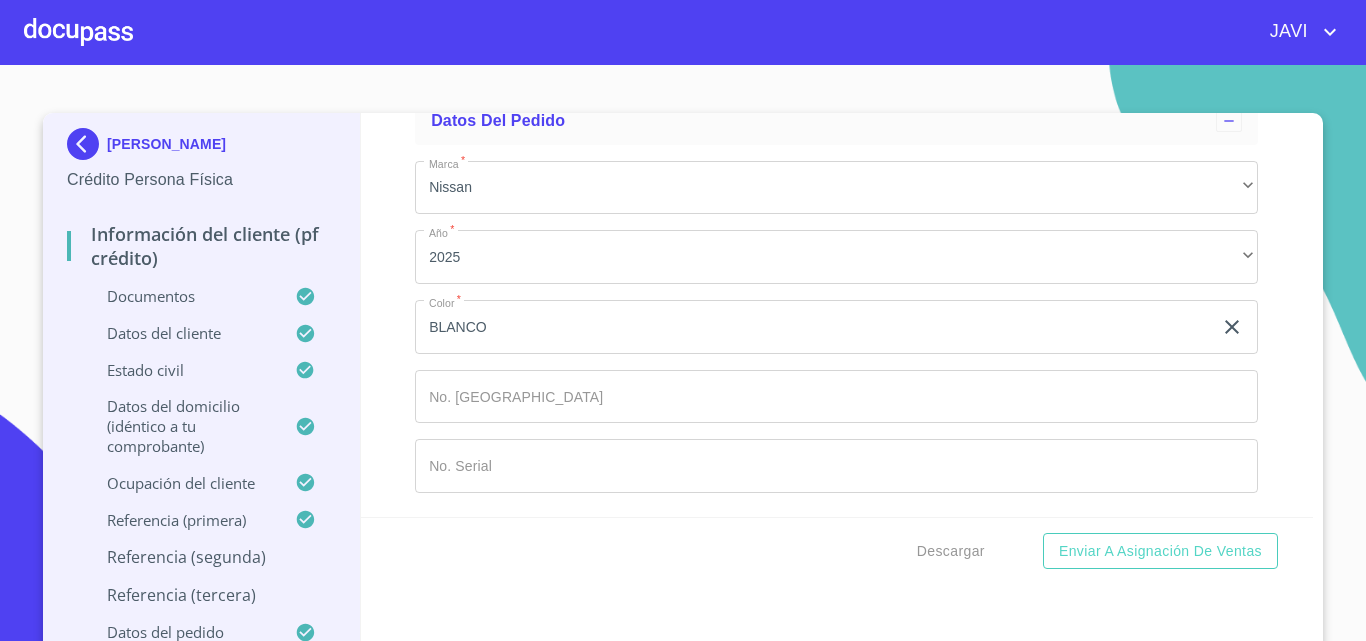 scroll, scrollTop: 11150, scrollLeft: 0, axis: vertical 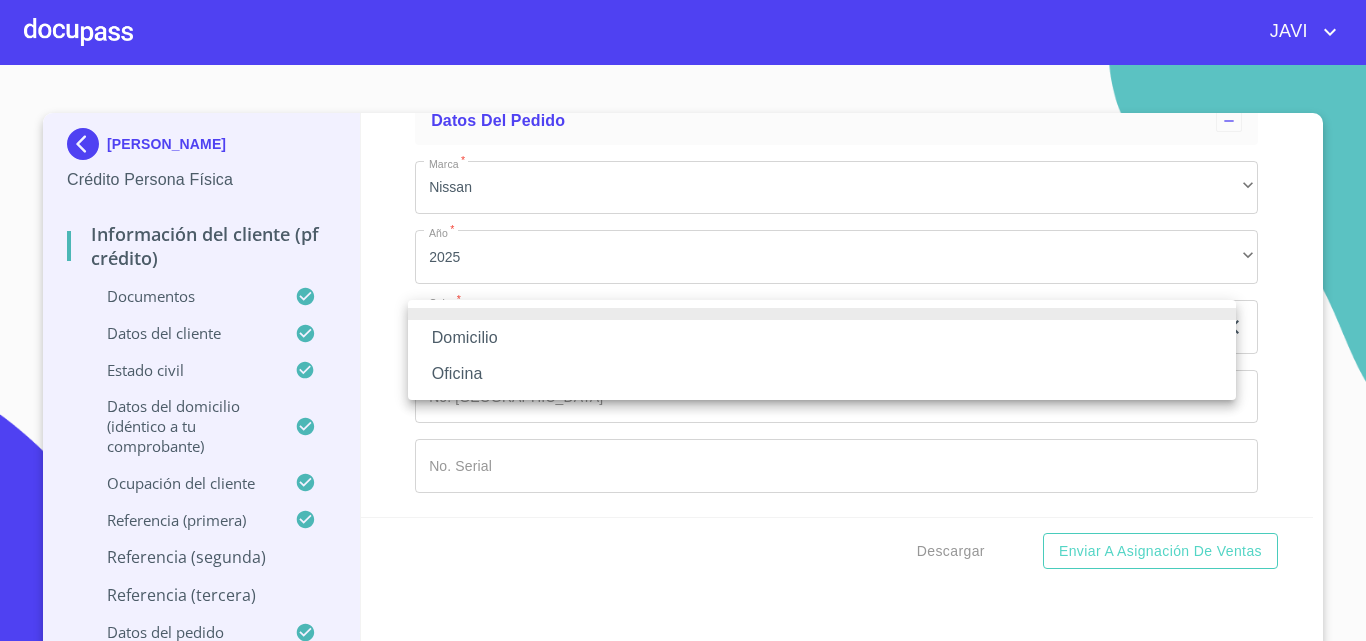 click on "Oficina" at bounding box center [822, 374] 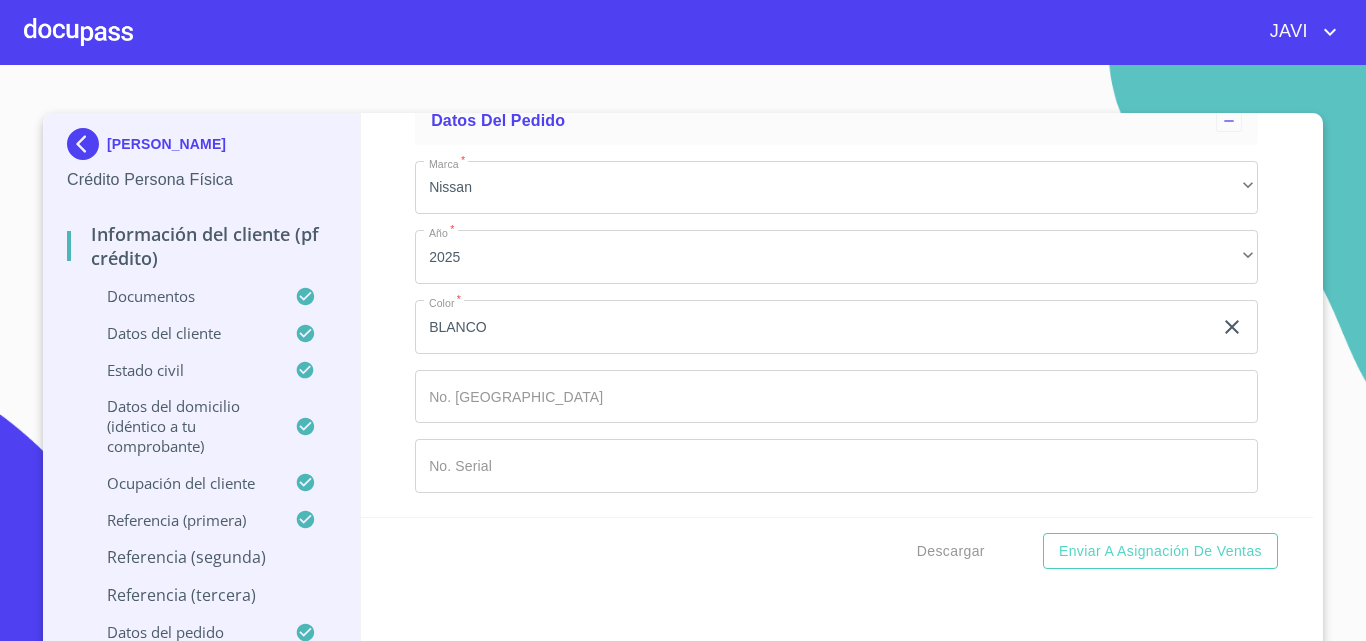 click on "Documento de identificación   *" at bounding box center [886, -530] 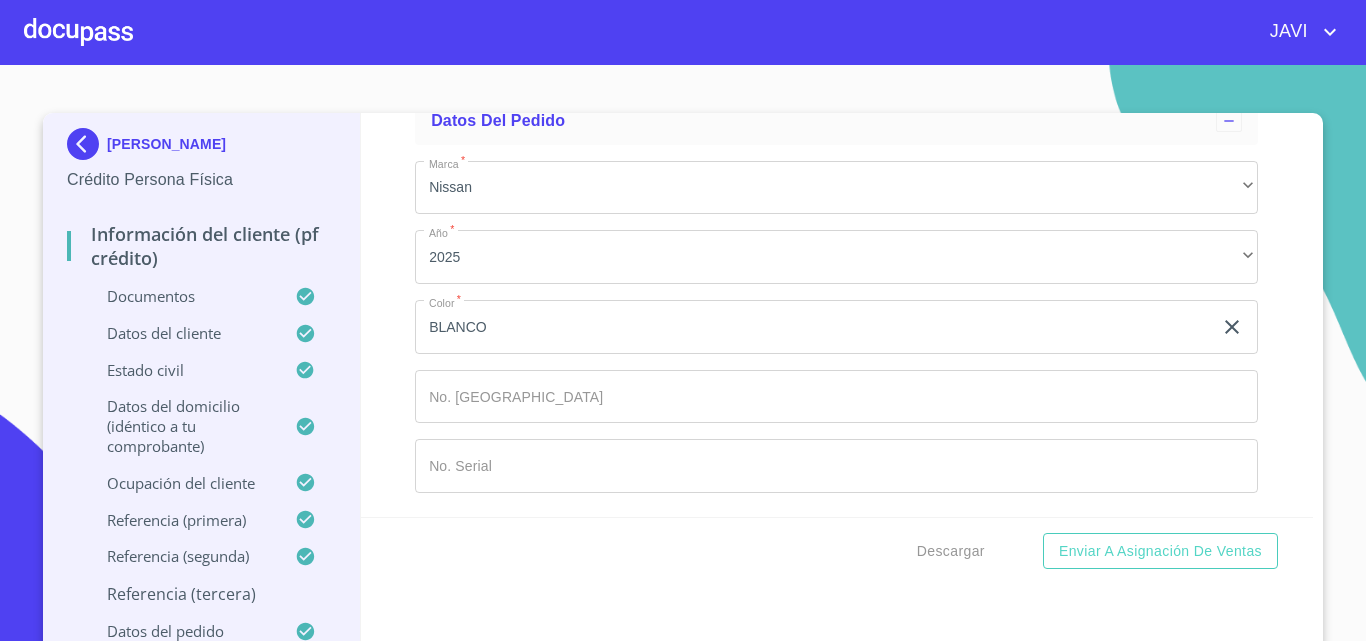type on "[PERSON_NAME]" 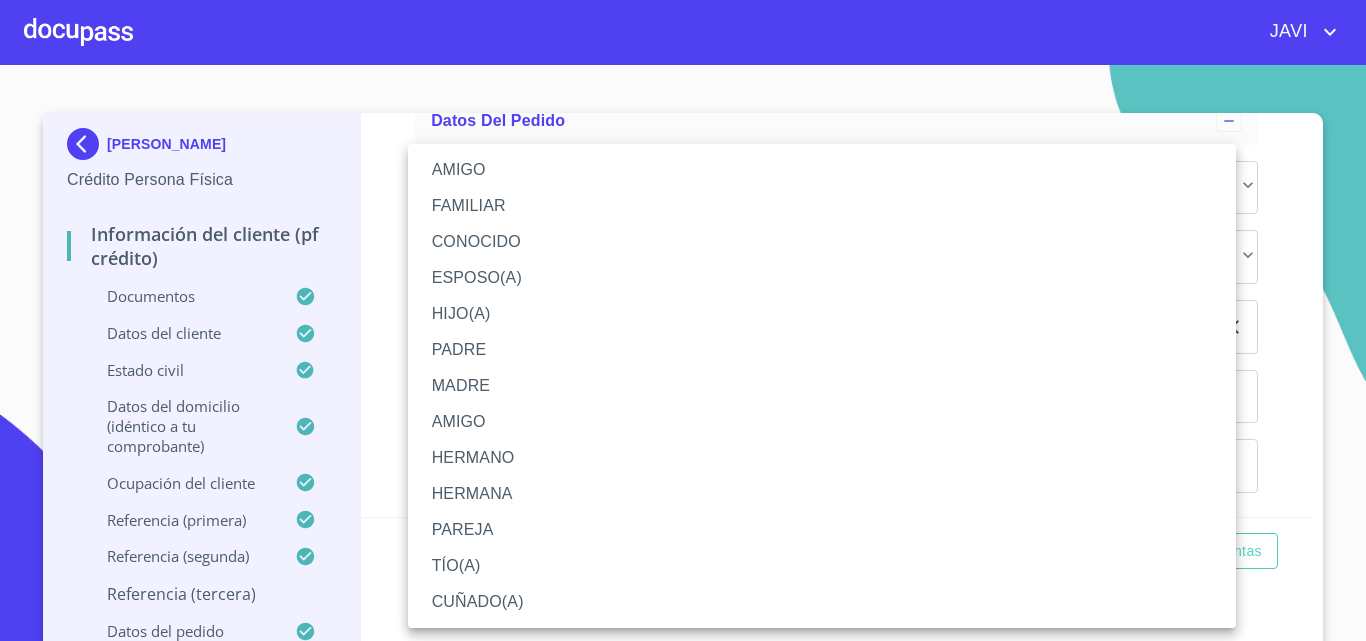 click on "AMIGO" at bounding box center [822, 170] 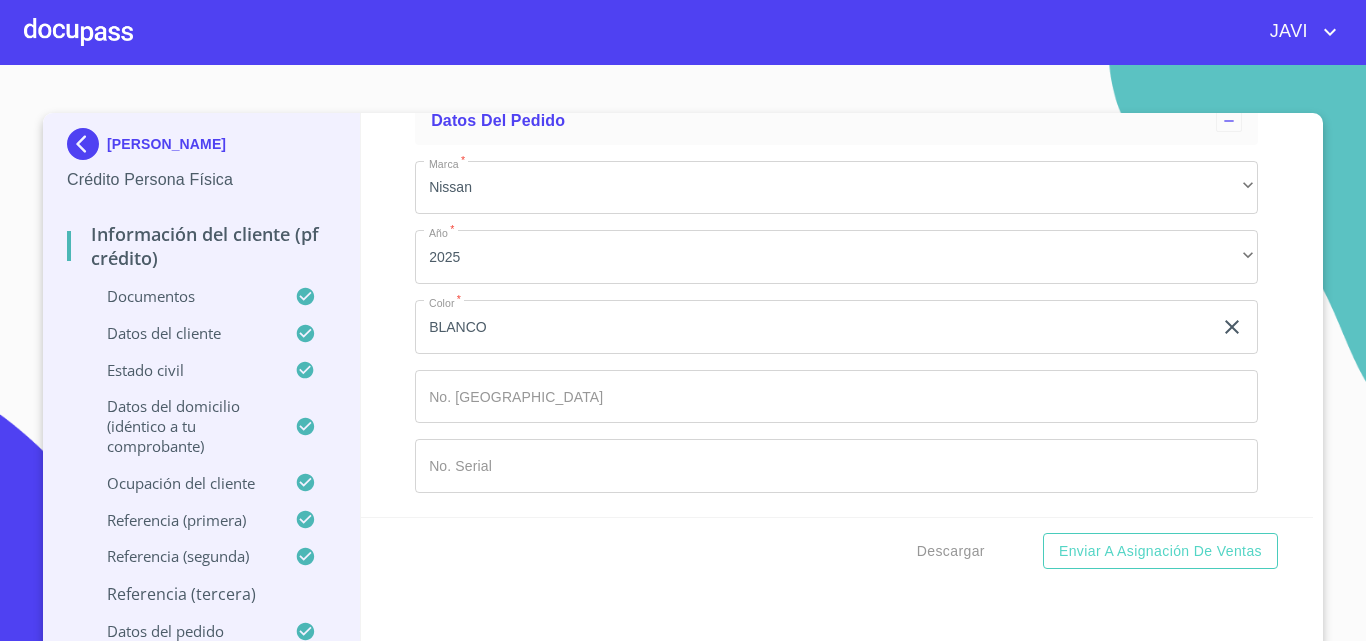 click on "​" at bounding box center [836, -32] 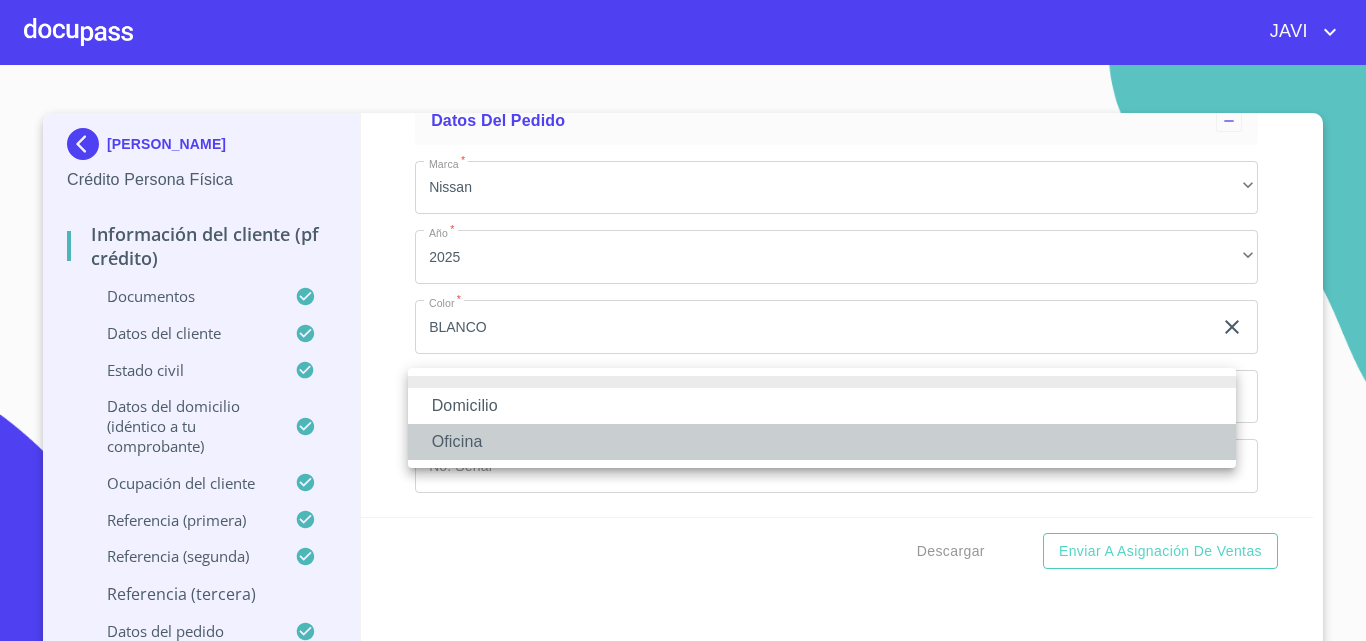 click on "Oficina" at bounding box center [822, 442] 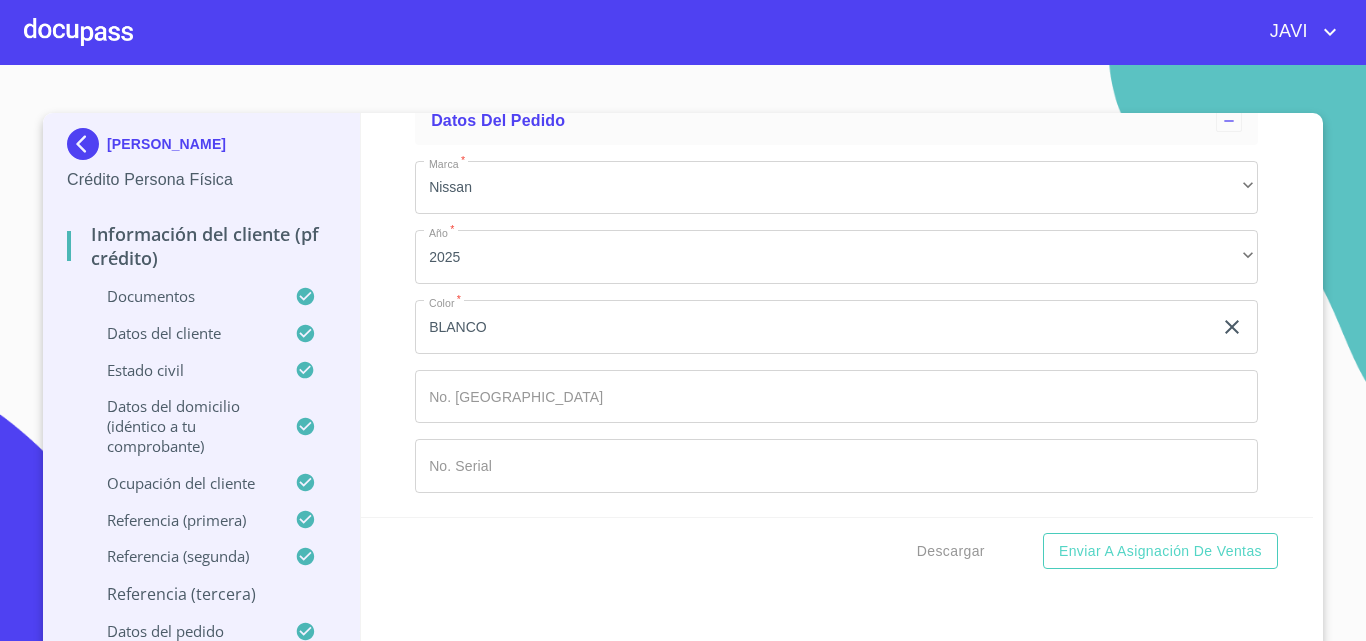 click on "Documento de identificación   *" 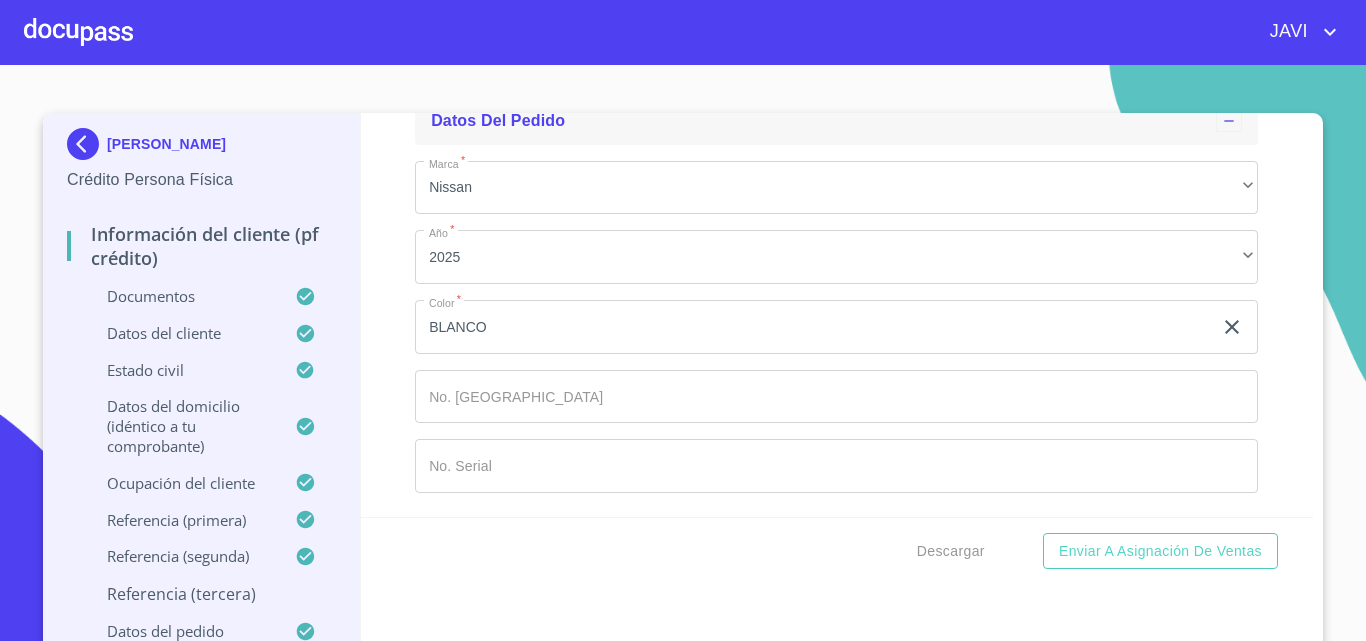 scroll, scrollTop: 12074, scrollLeft: 0, axis: vertical 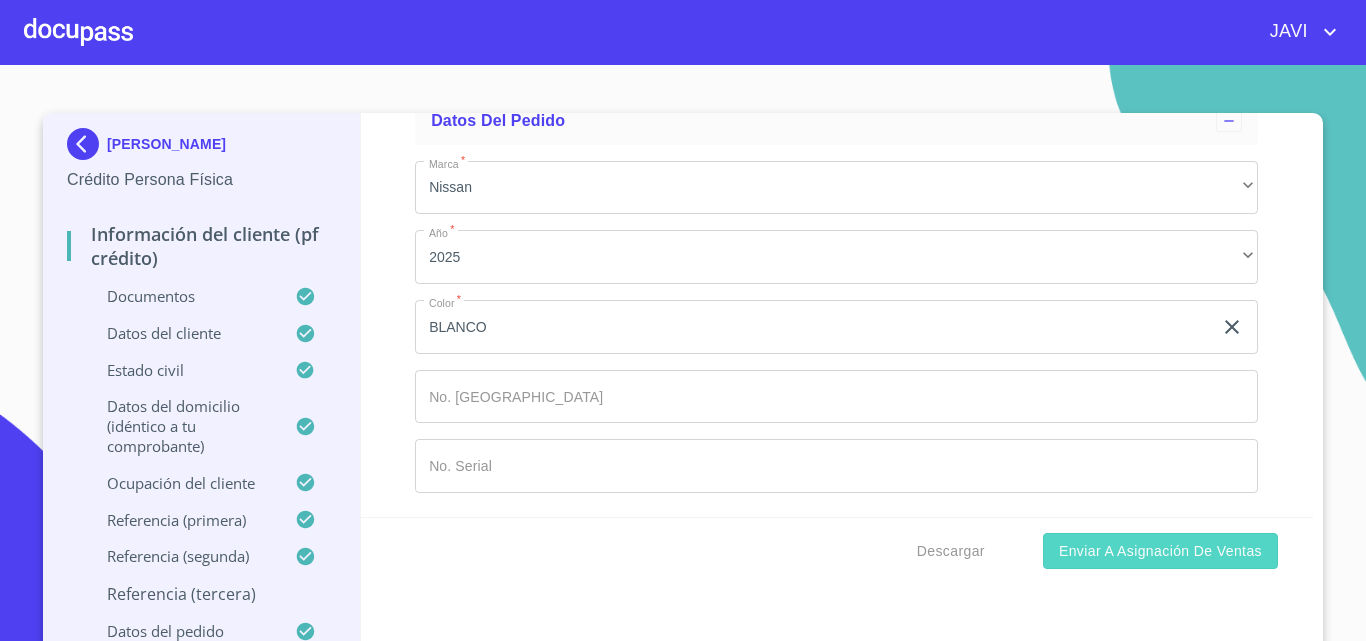 type on "[PHONE_NUMBER]" 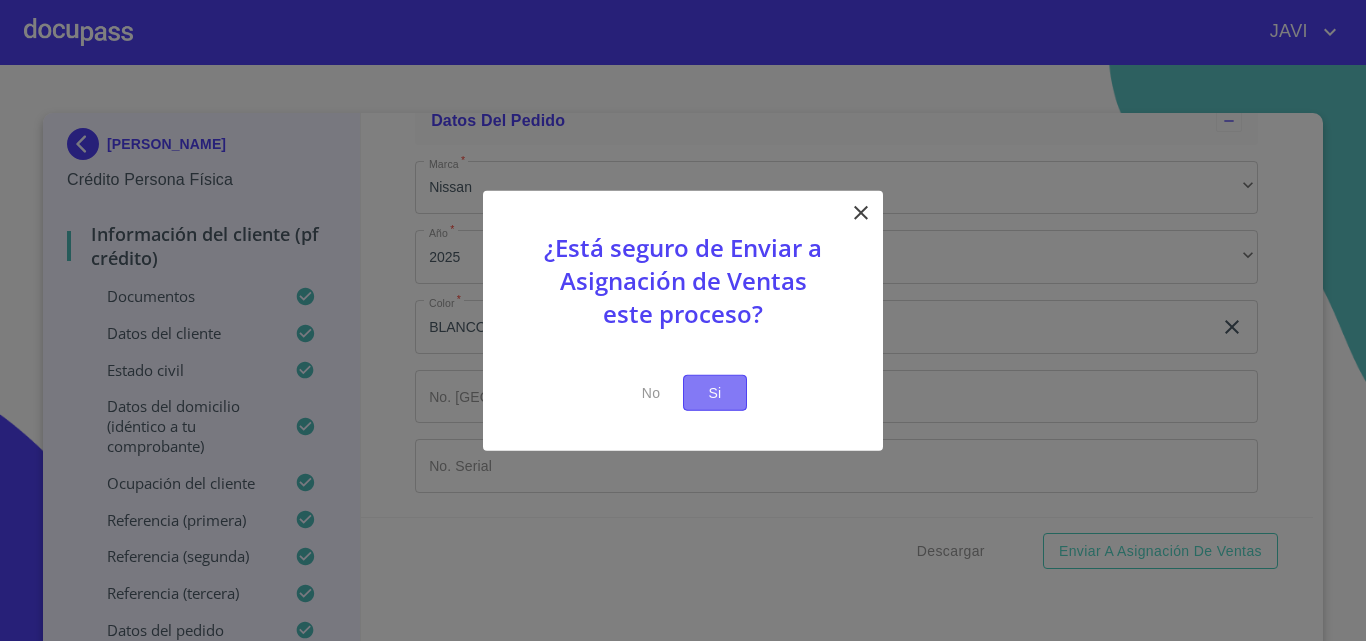 click on "Si" at bounding box center (715, 392) 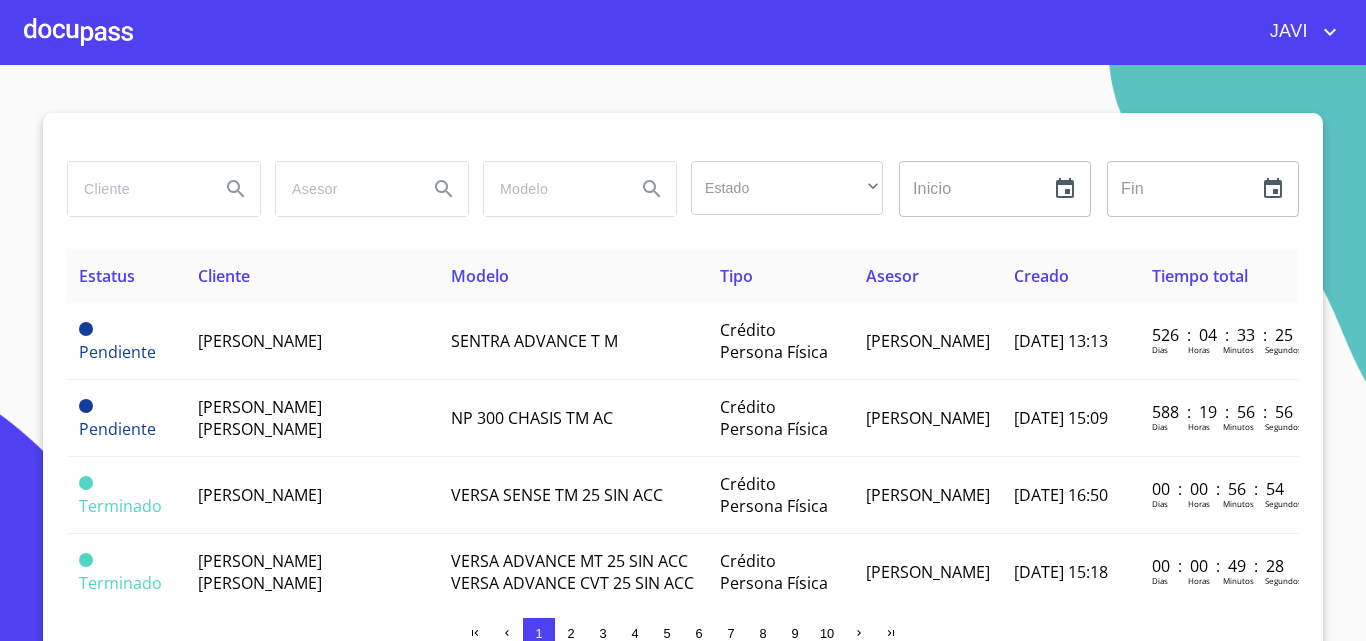 click at bounding box center (78, 32) 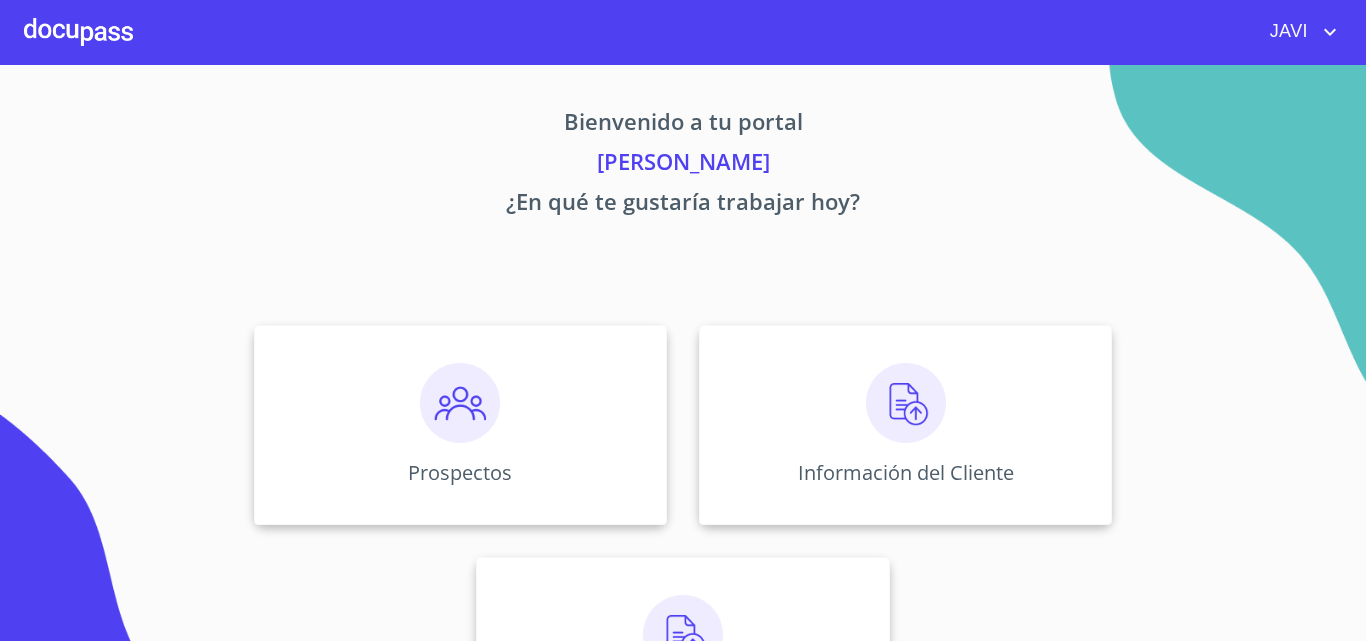 click 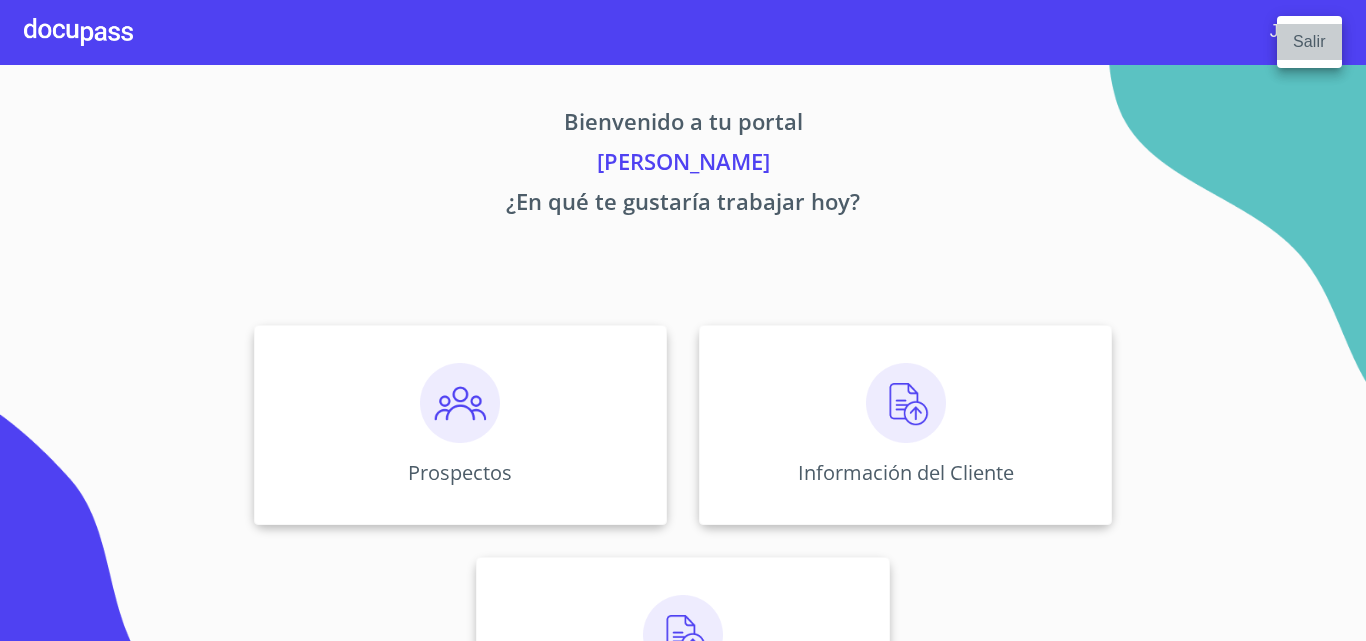 click on "Salir" at bounding box center [1309, 42] 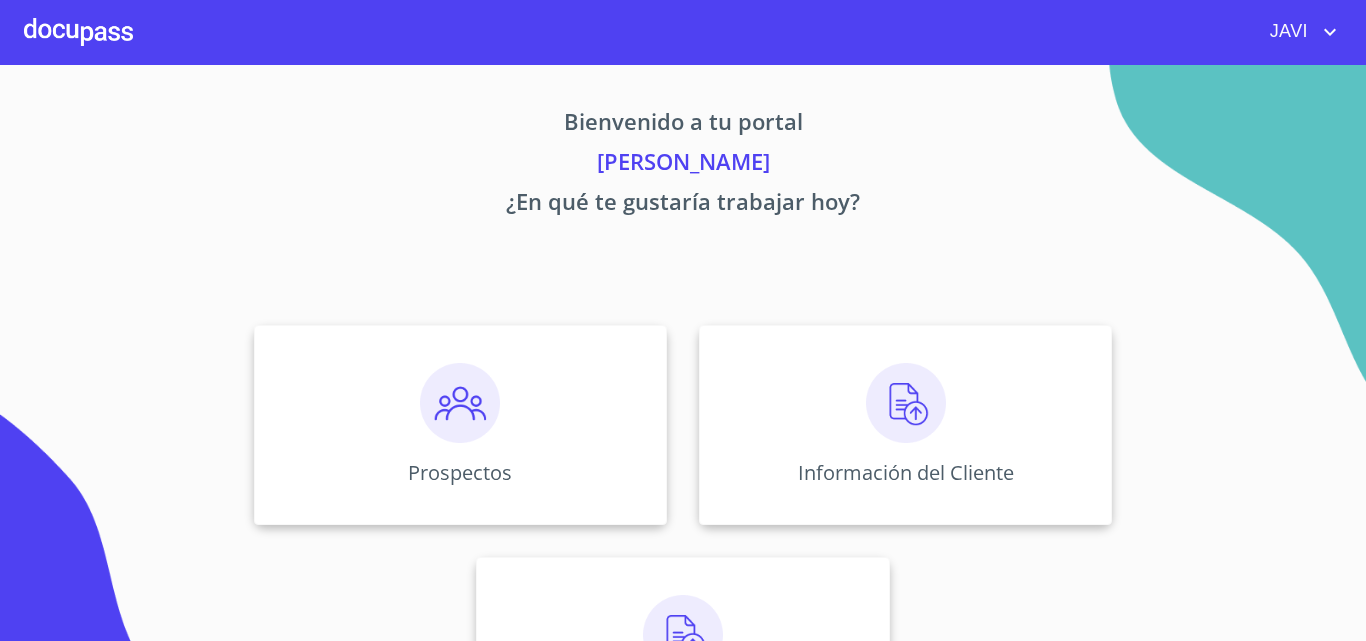 scroll, scrollTop: 0, scrollLeft: 0, axis: both 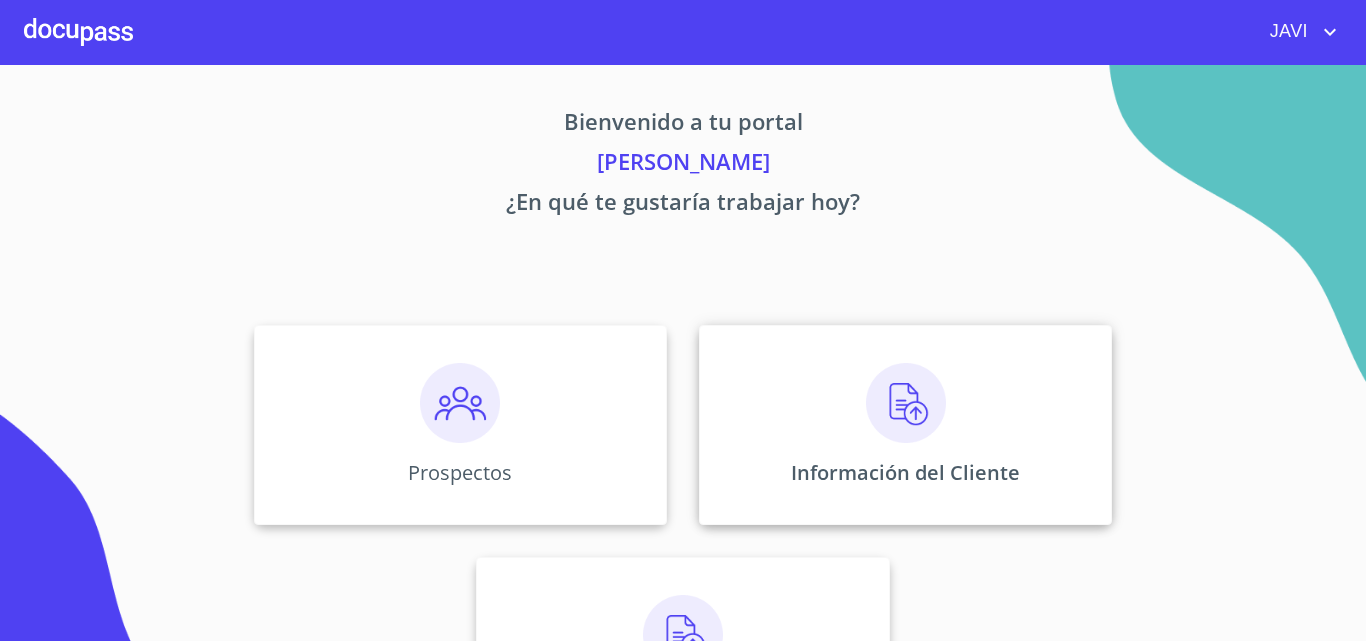 click at bounding box center [906, 403] 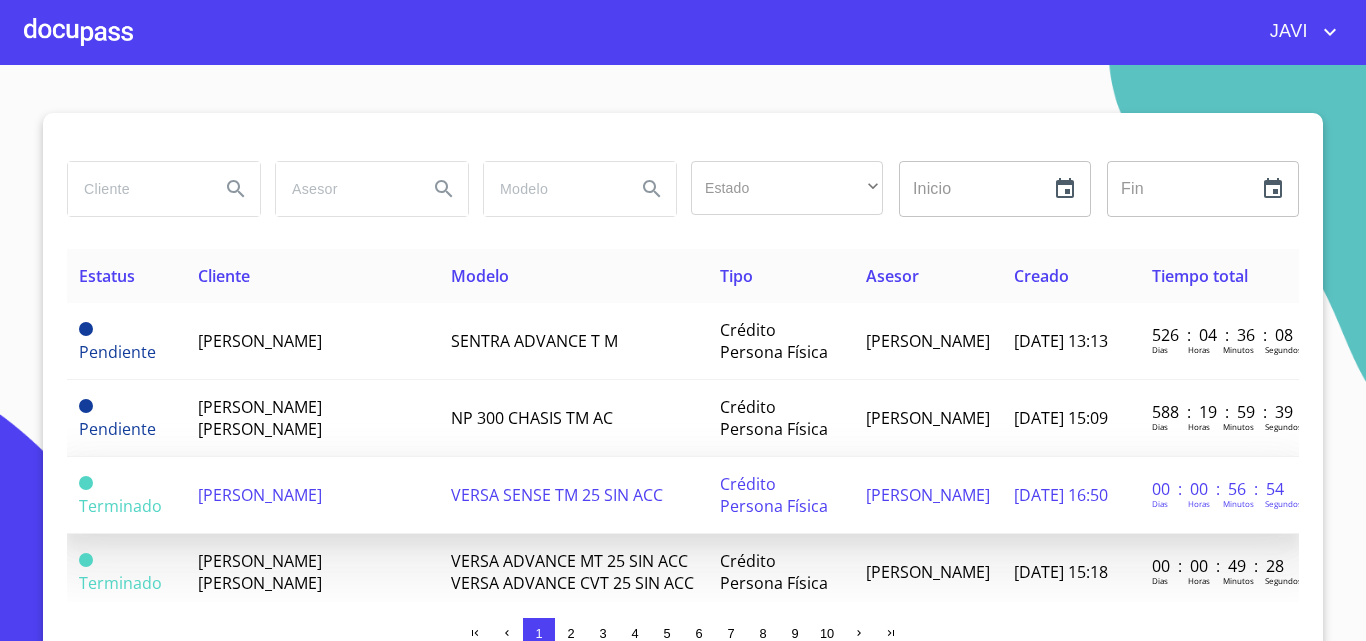 click on "[PERSON_NAME]" at bounding box center (260, 495) 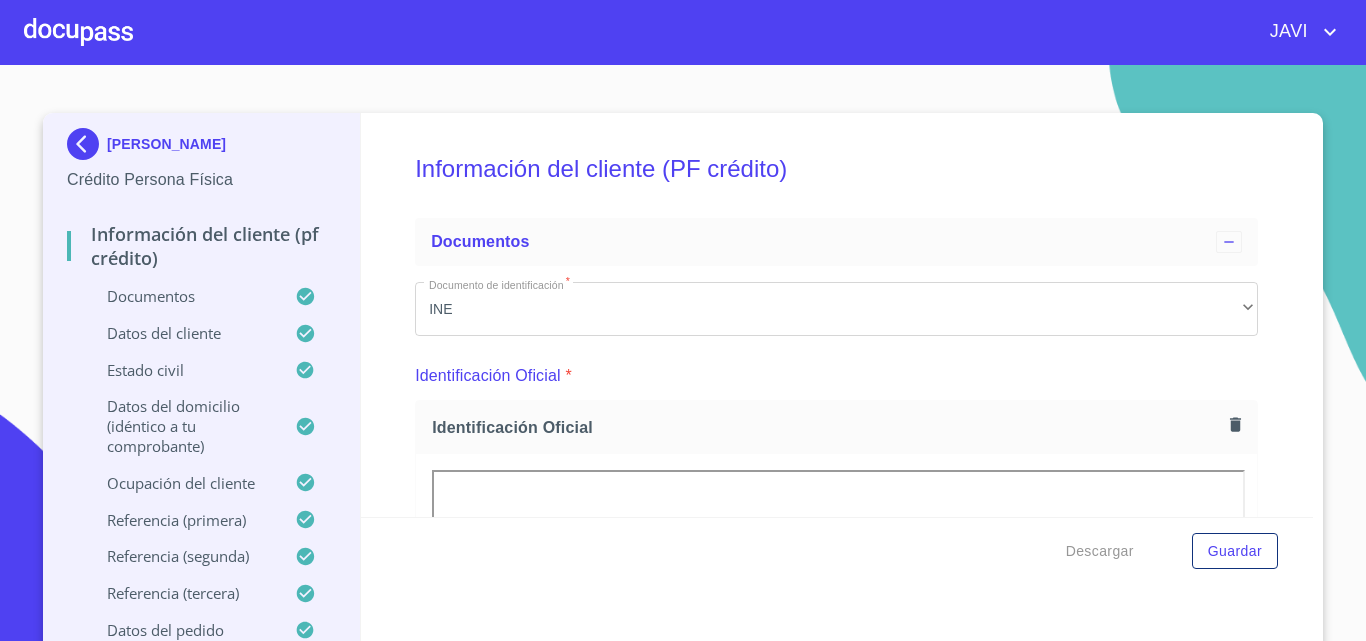 scroll, scrollTop: 4341, scrollLeft: 0, axis: vertical 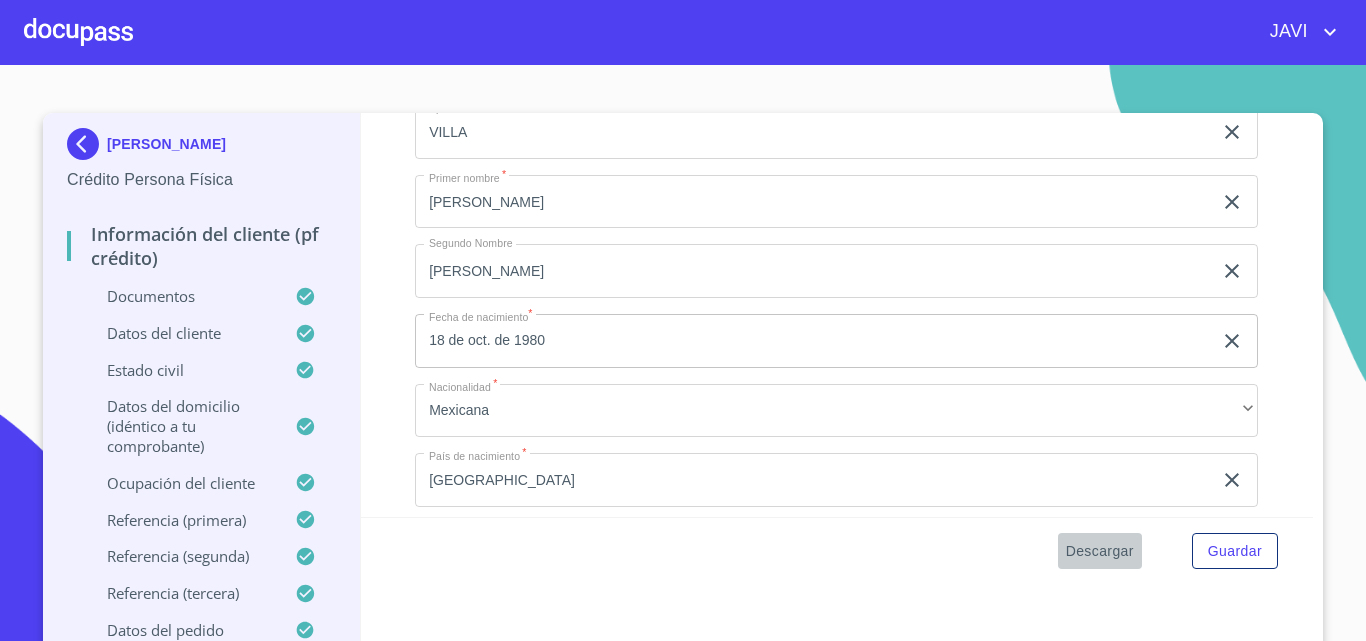 click on "Descargar" at bounding box center [1100, 551] 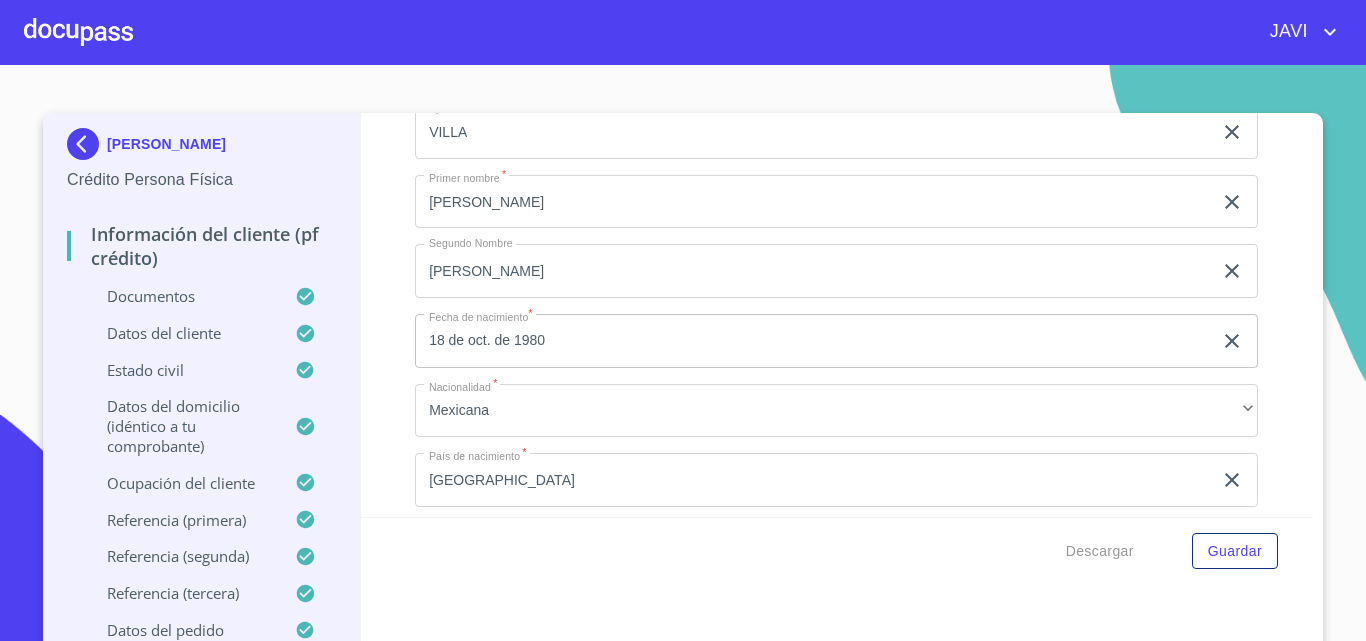 click on "CURP *" at bounding box center [836, -1199] 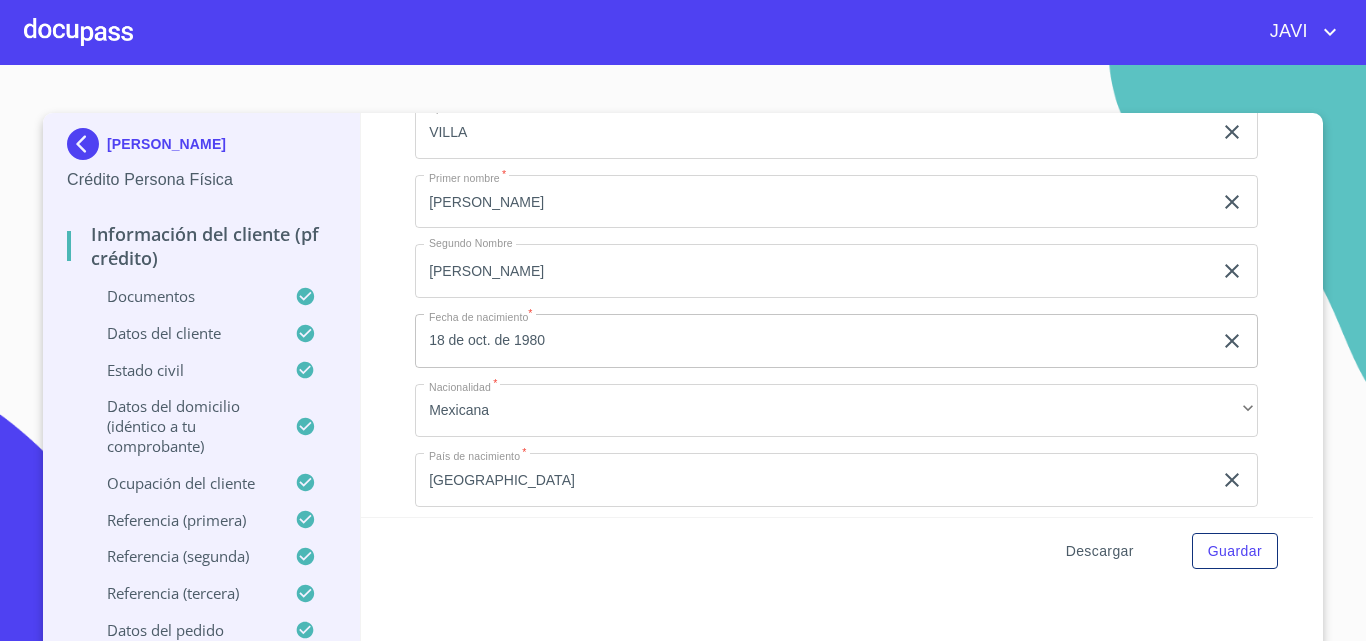 click on "Descargar" at bounding box center (1100, 551) 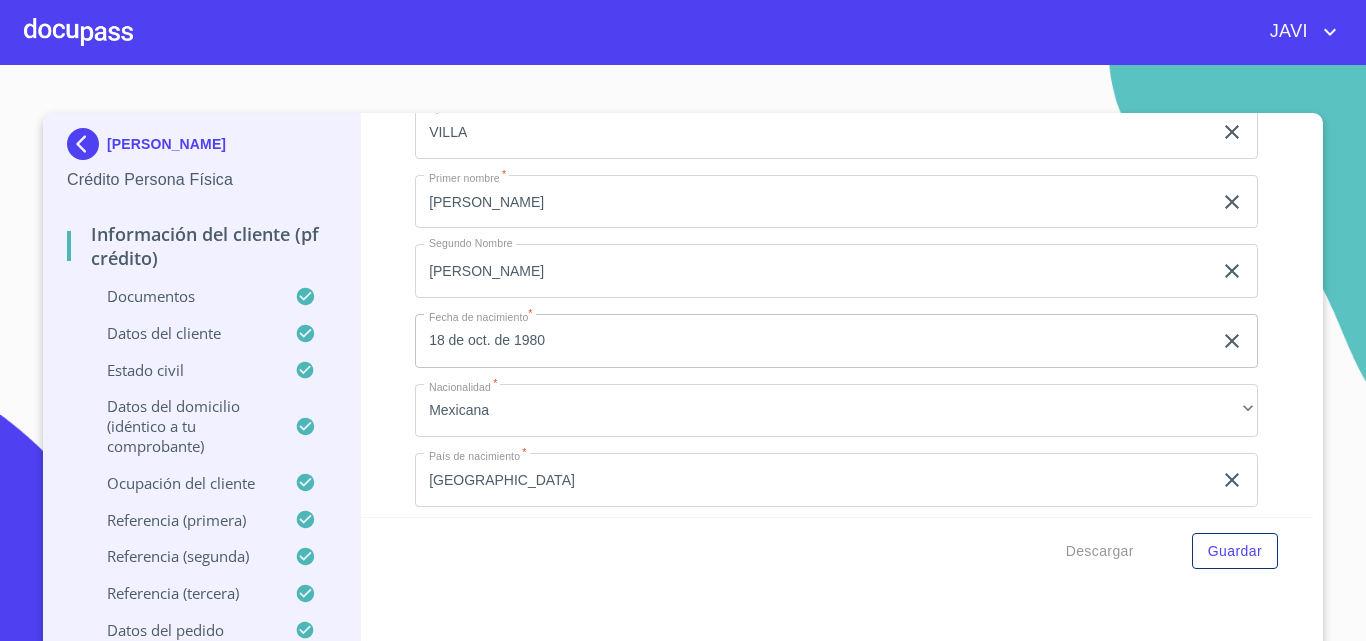 click at bounding box center (78, 32) 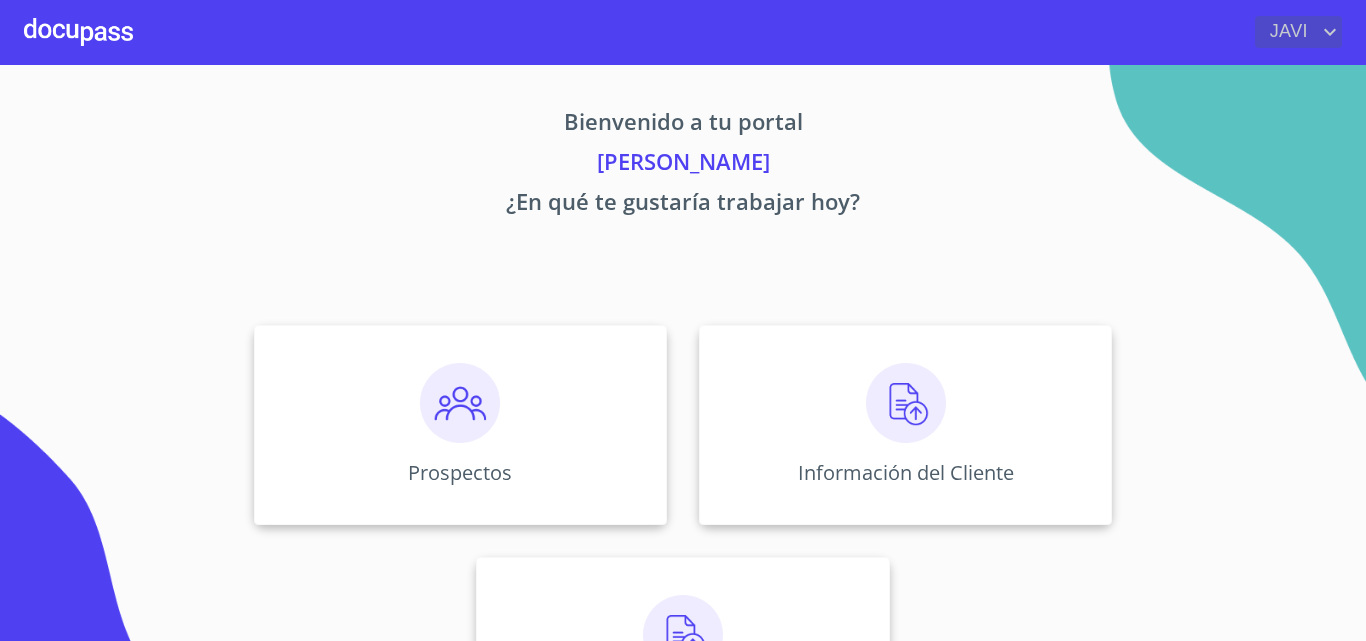 click 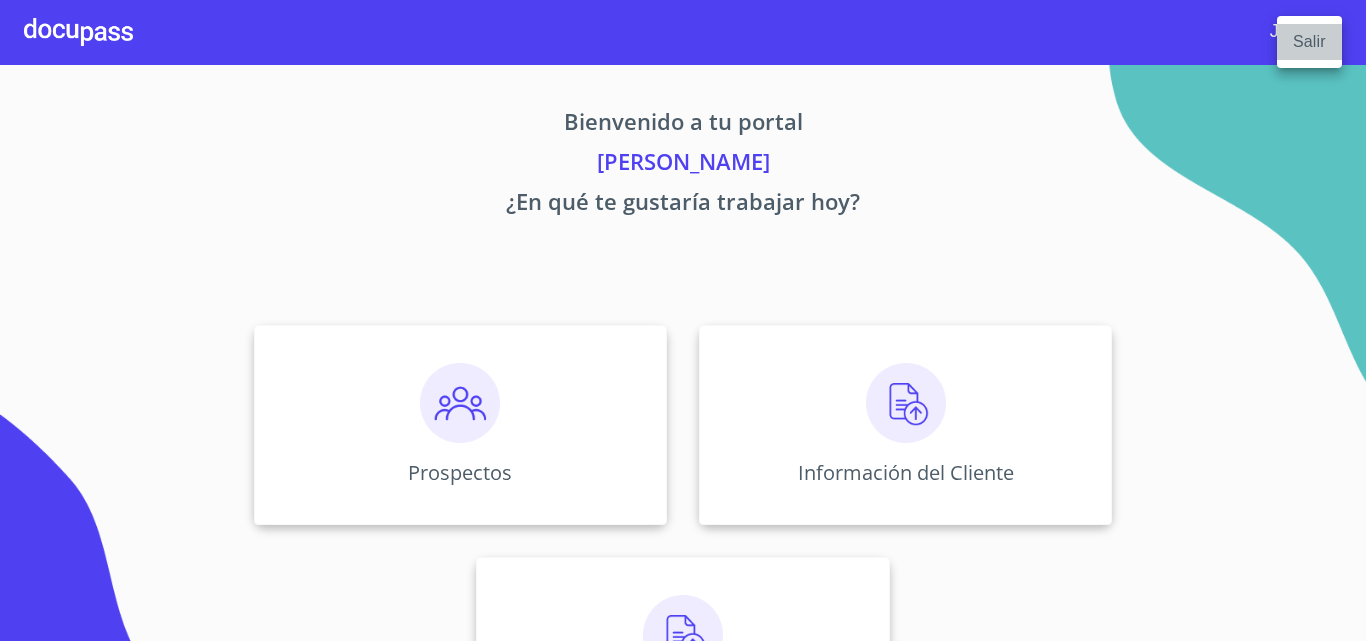 click on "Salir" at bounding box center (1309, 42) 